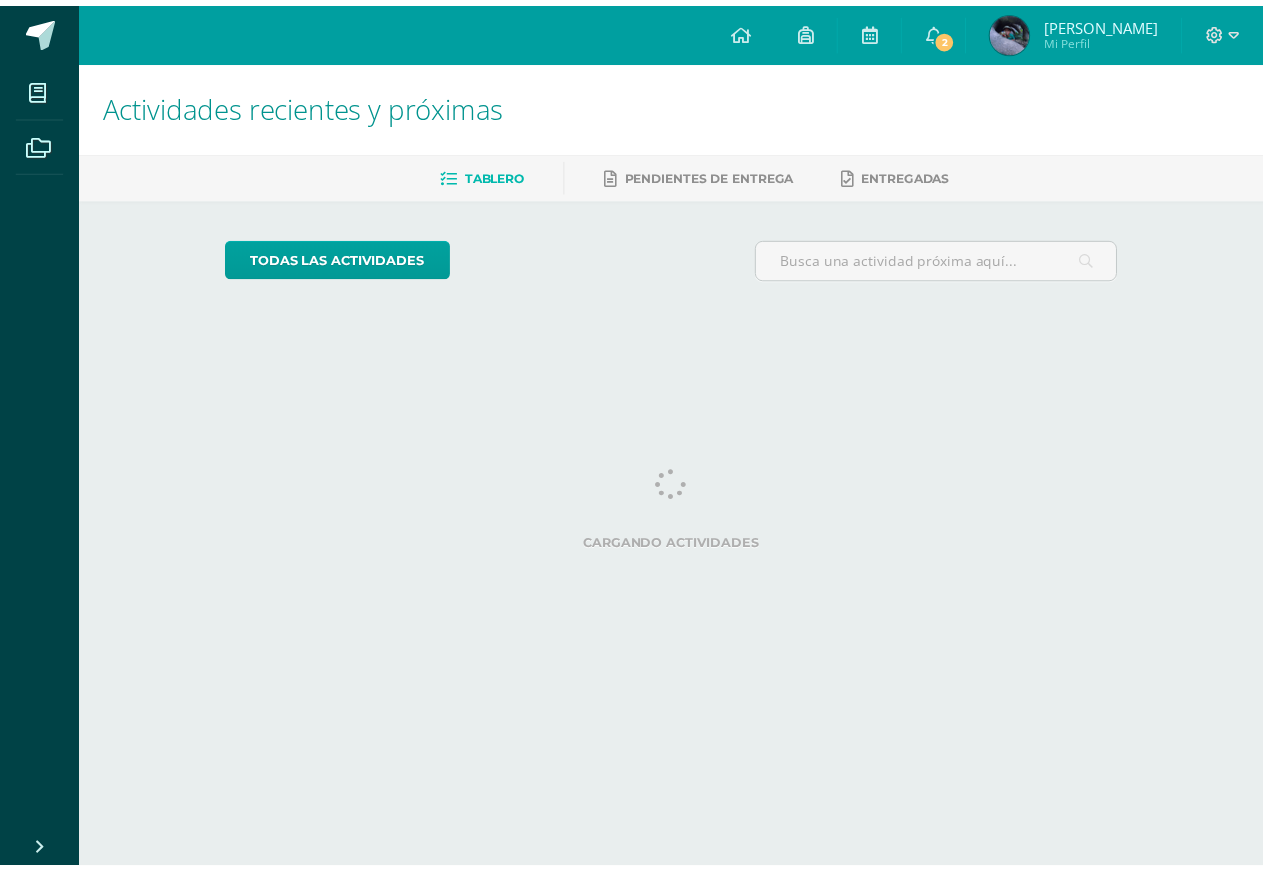 scroll, scrollTop: 0, scrollLeft: 0, axis: both 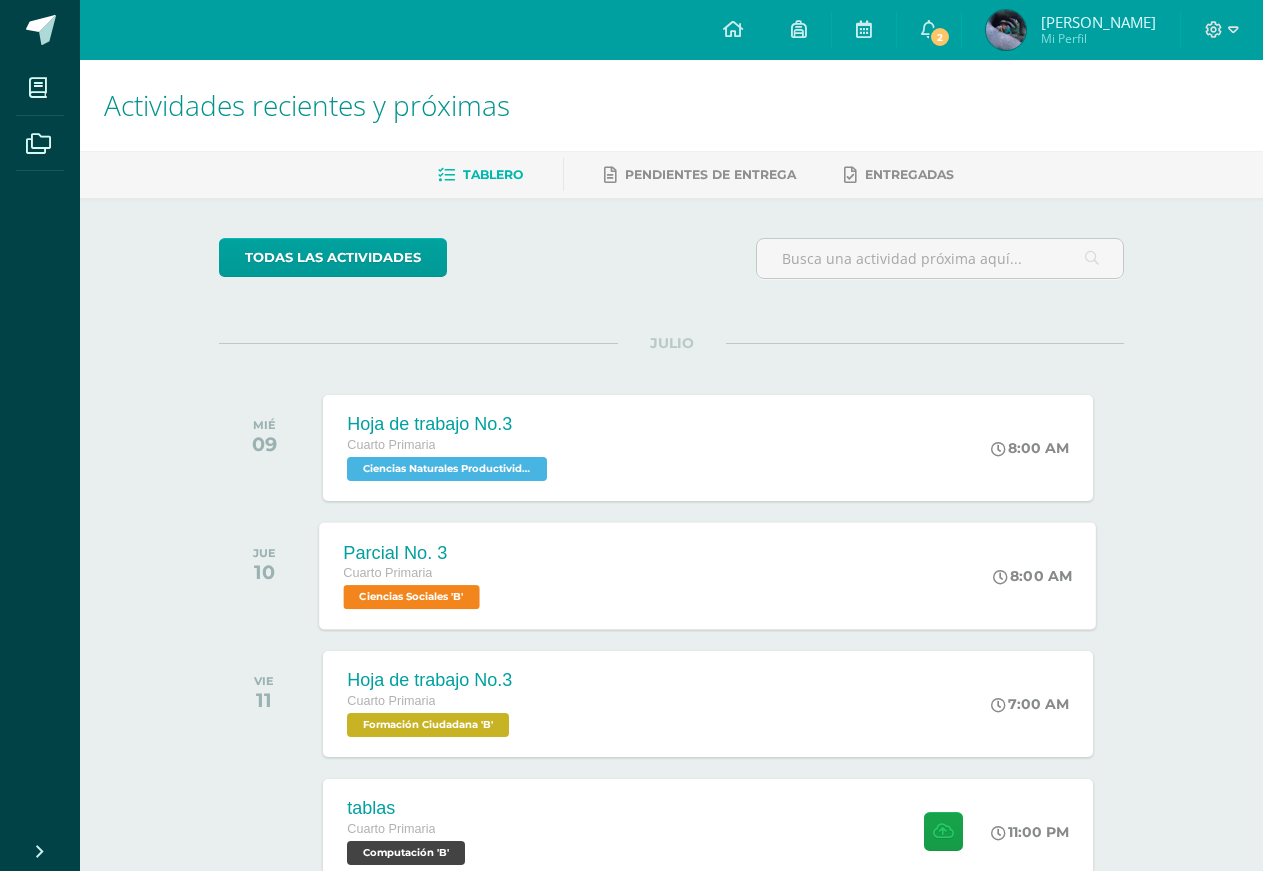 click on "Parcial No. 3
Cuarto Primaria
Ciencias Sociales 'B'
8:00 AM
Parcial No. 3
Ciencias Sociales
Cargando contenido" at bounding box center (708, 575) 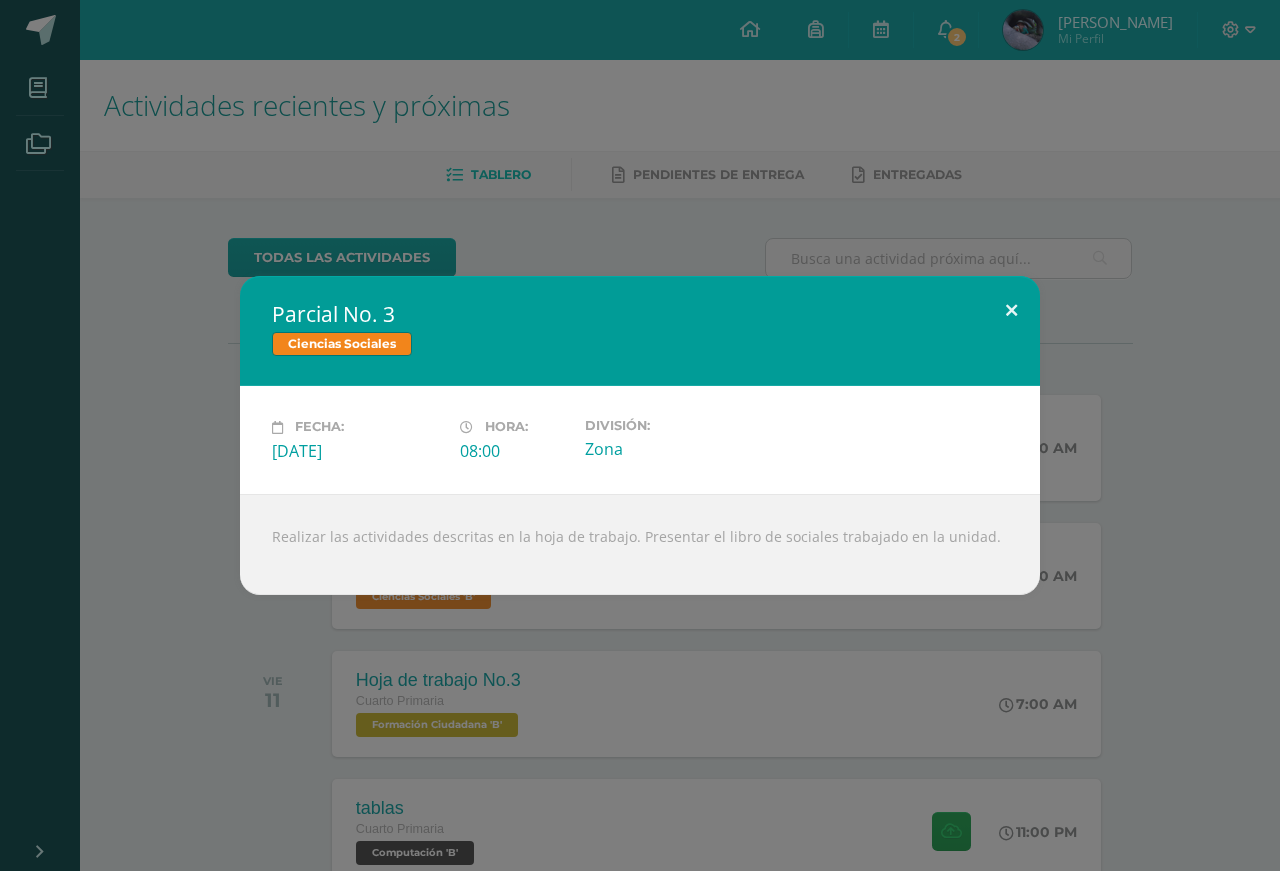 click at bounding box center [1011, 310] 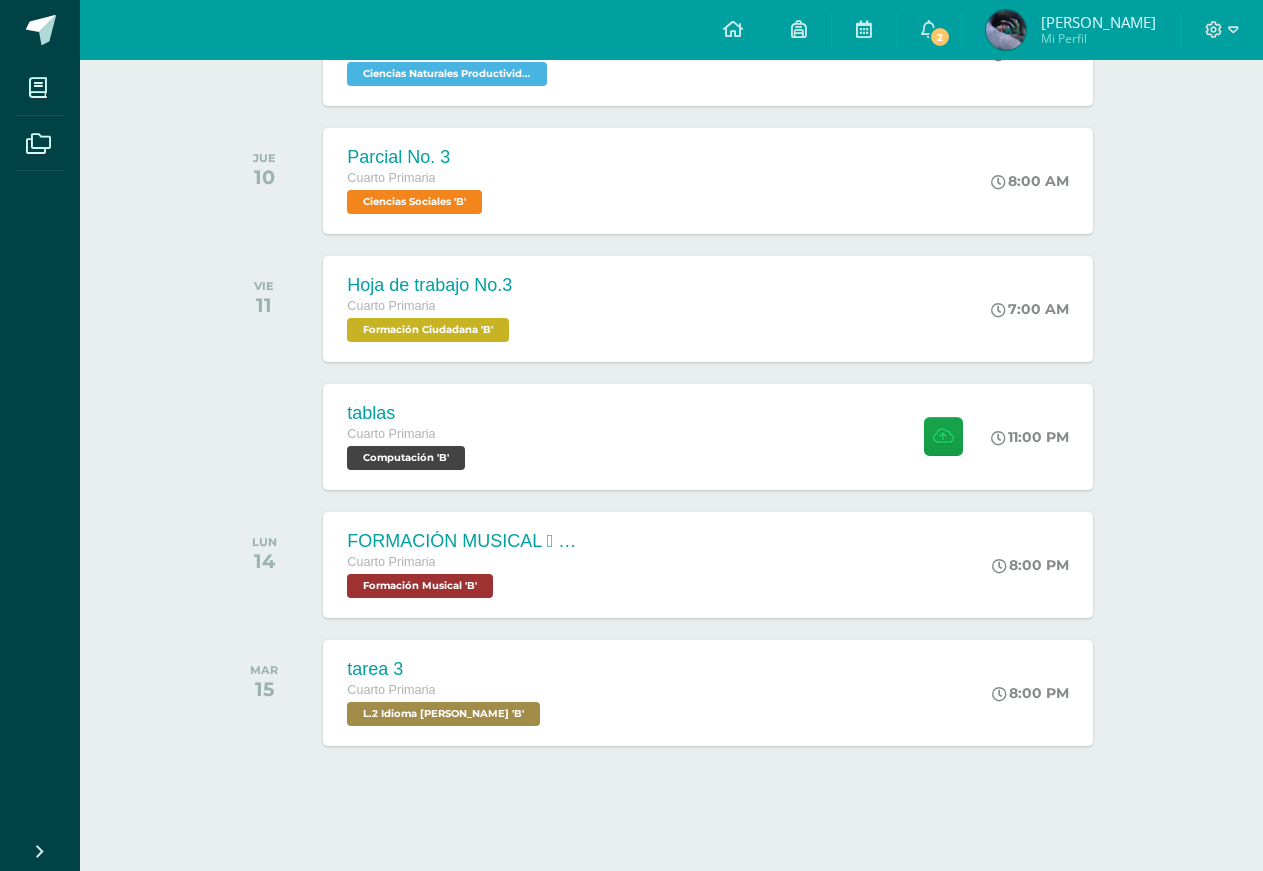 scroll, scrollTop: 293, scrollLeft: 0, axis: vertical 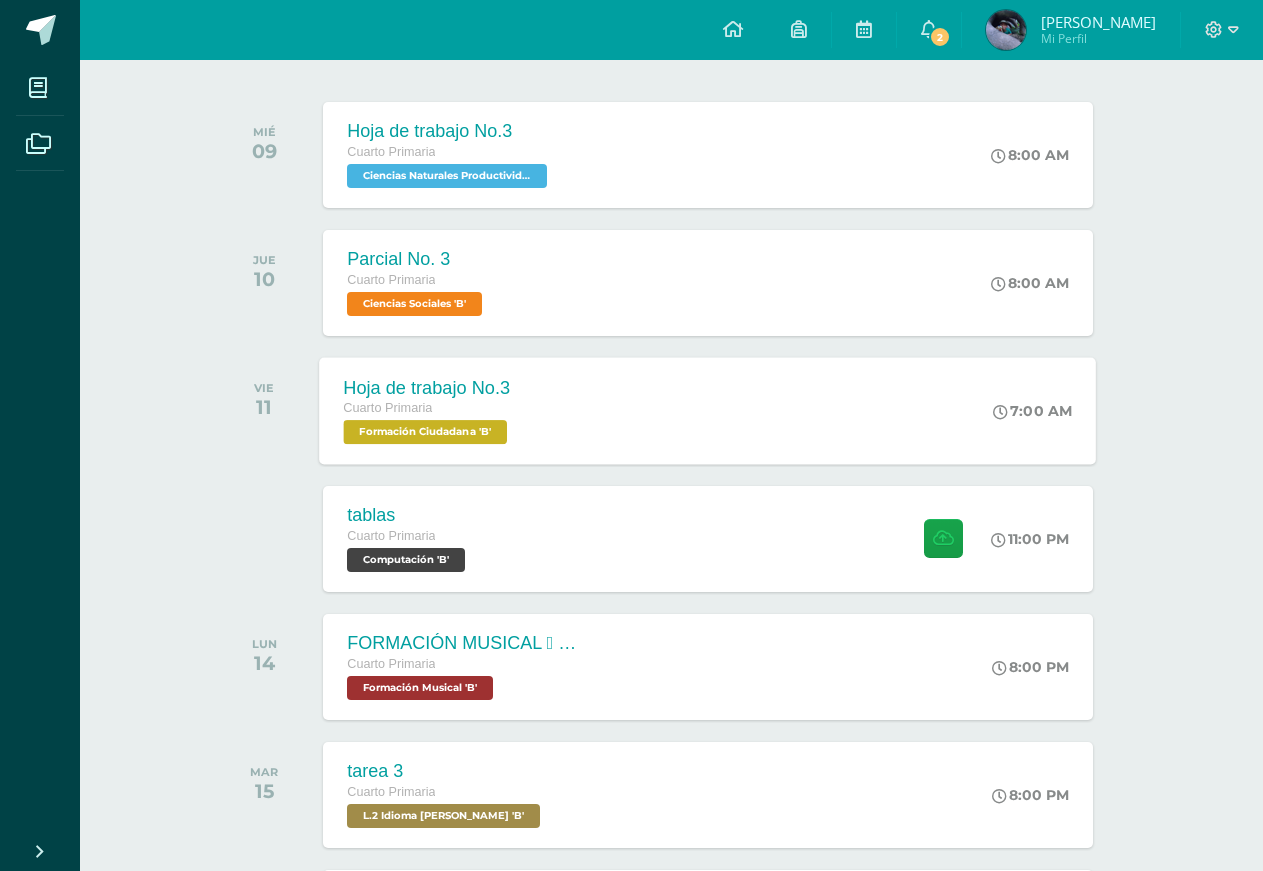 click on "Hoja de trabajo No.3" at bounding box center [428, 387] 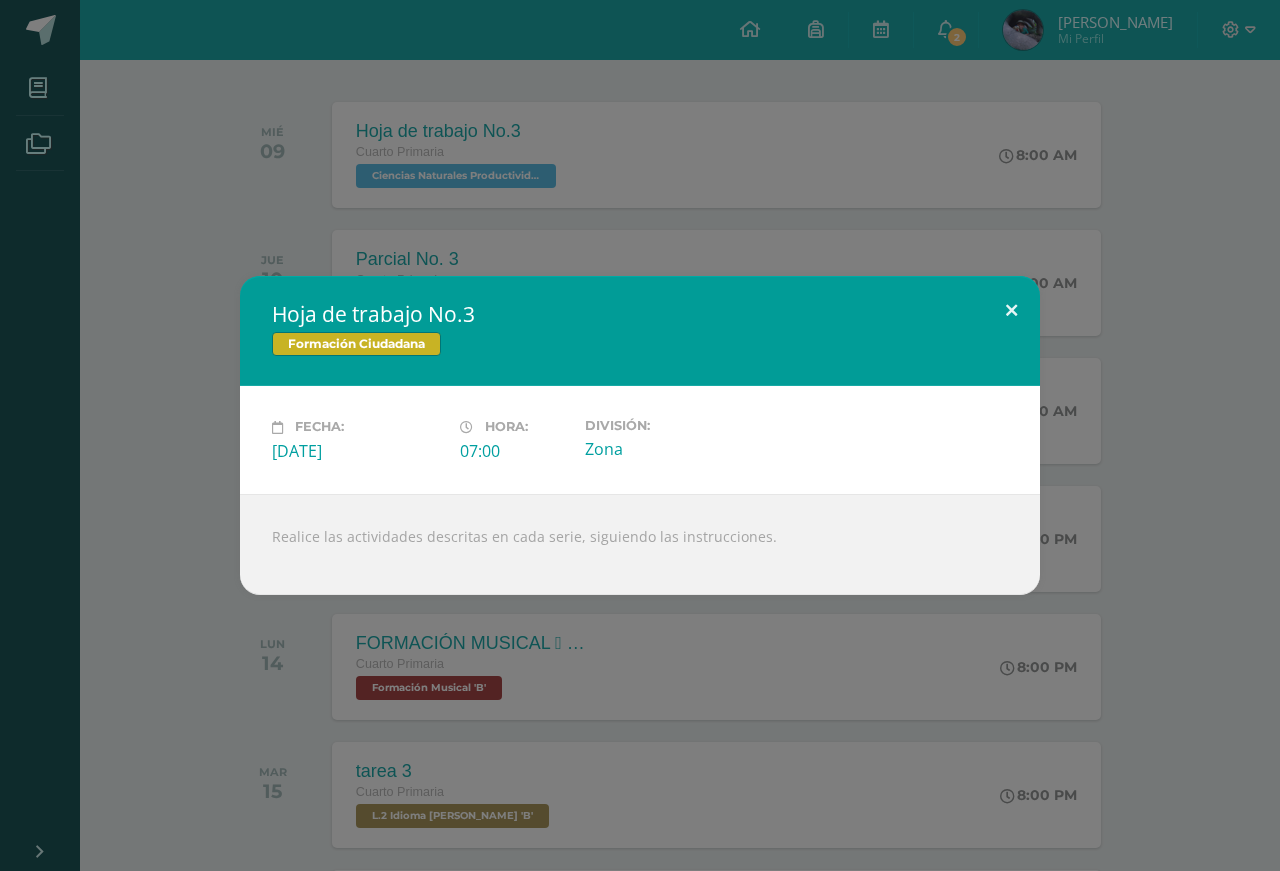 click at bounding box center (1011, 310) 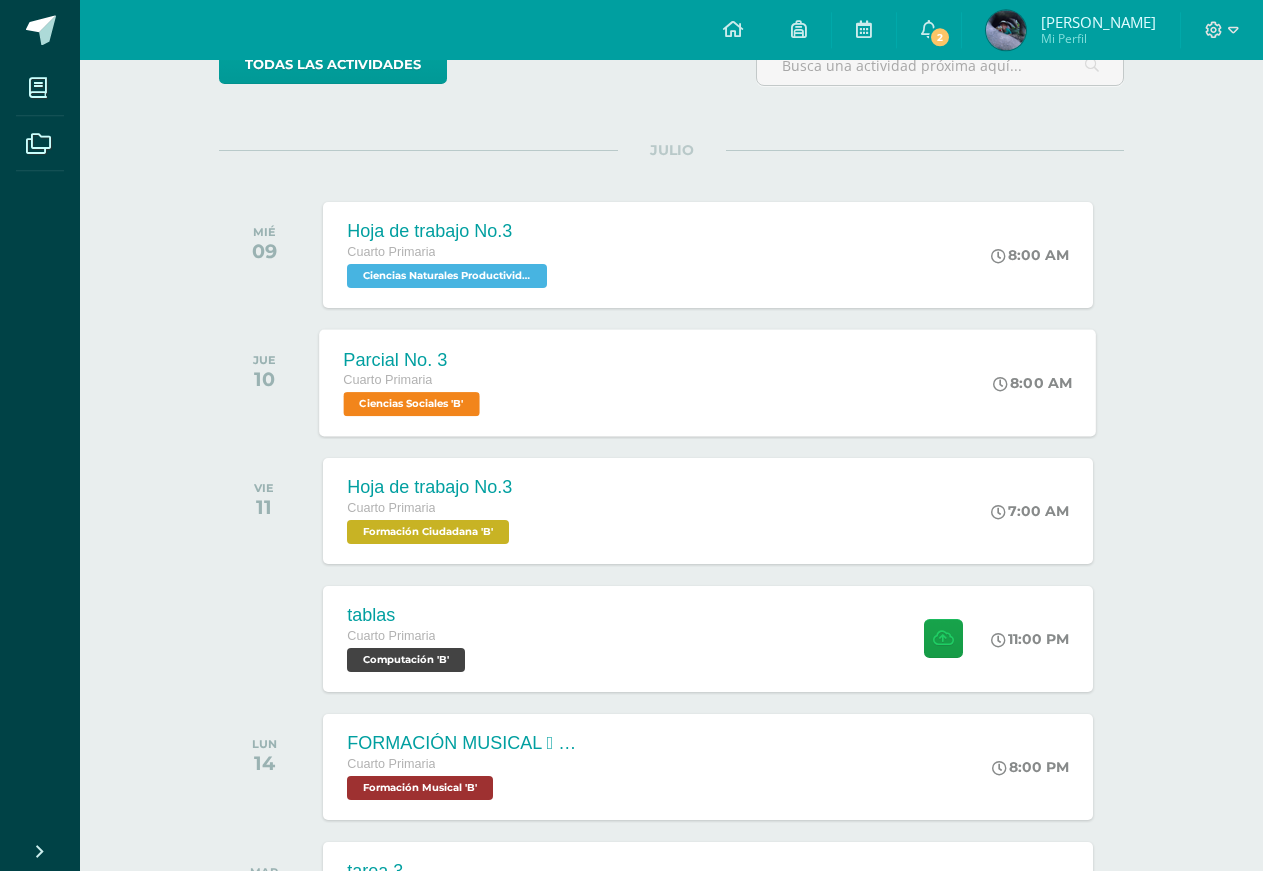 scroll, scrollTop: 89, scrollLeft: 0, axis: vertical 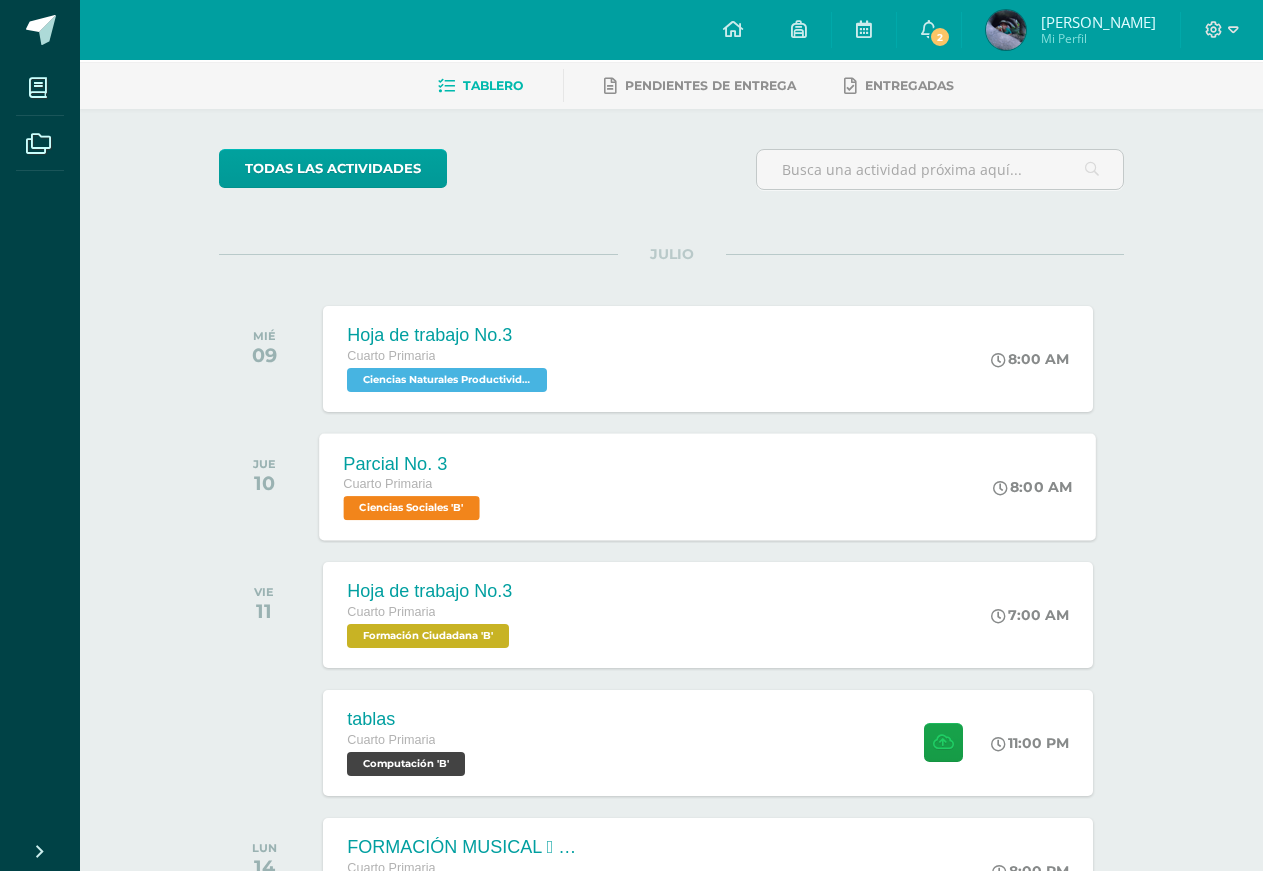 click on "Parcial No. 3
Cuarto Primaria
Ciencias Sociales 'B'
8:00 AM
Parcial No. 3
Ciencias Sociales
Fecha:
Hora:" at bounding box center [708, 486] 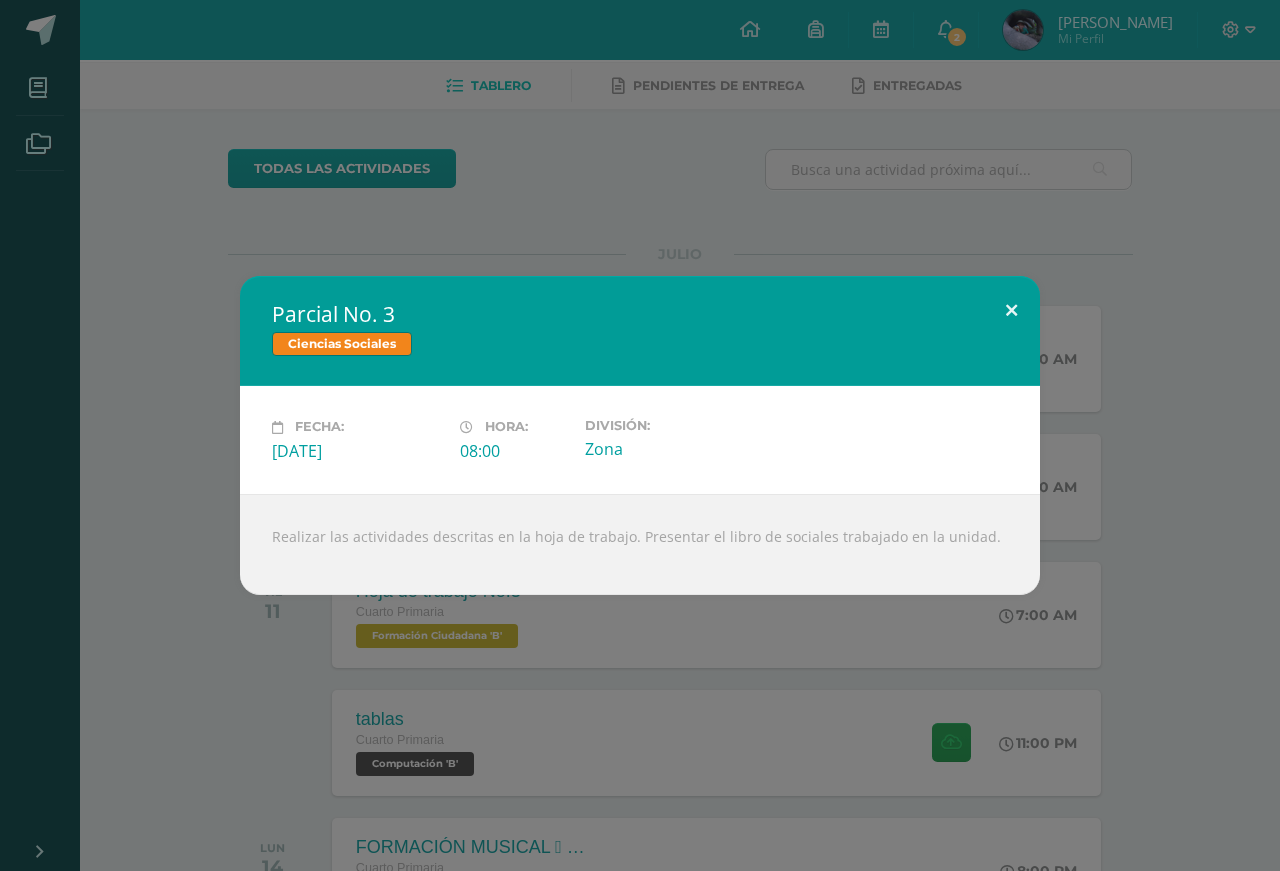 click at bounding box center [1011, 310] 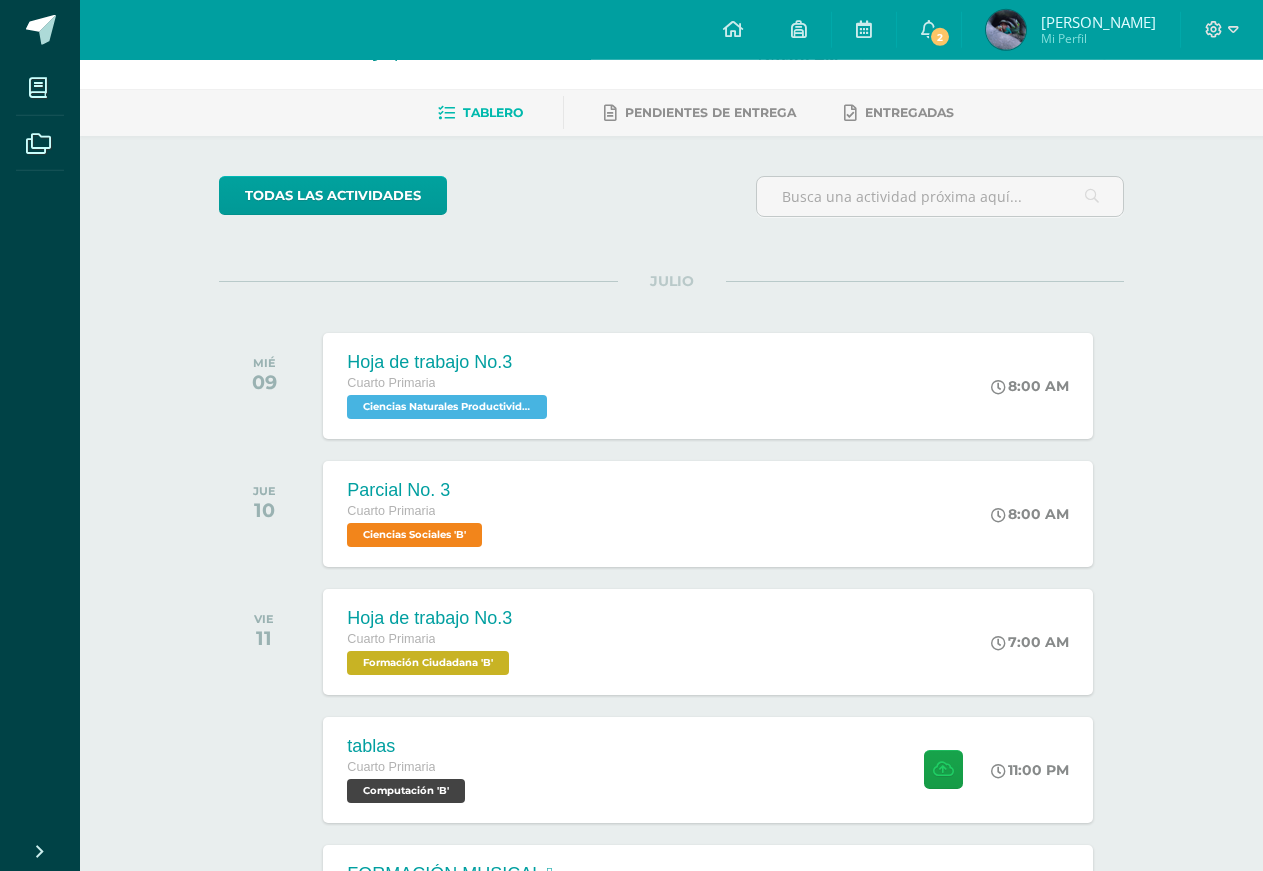 scroll, scrollTop: 102, scrollLeft: 0, axis: vertical 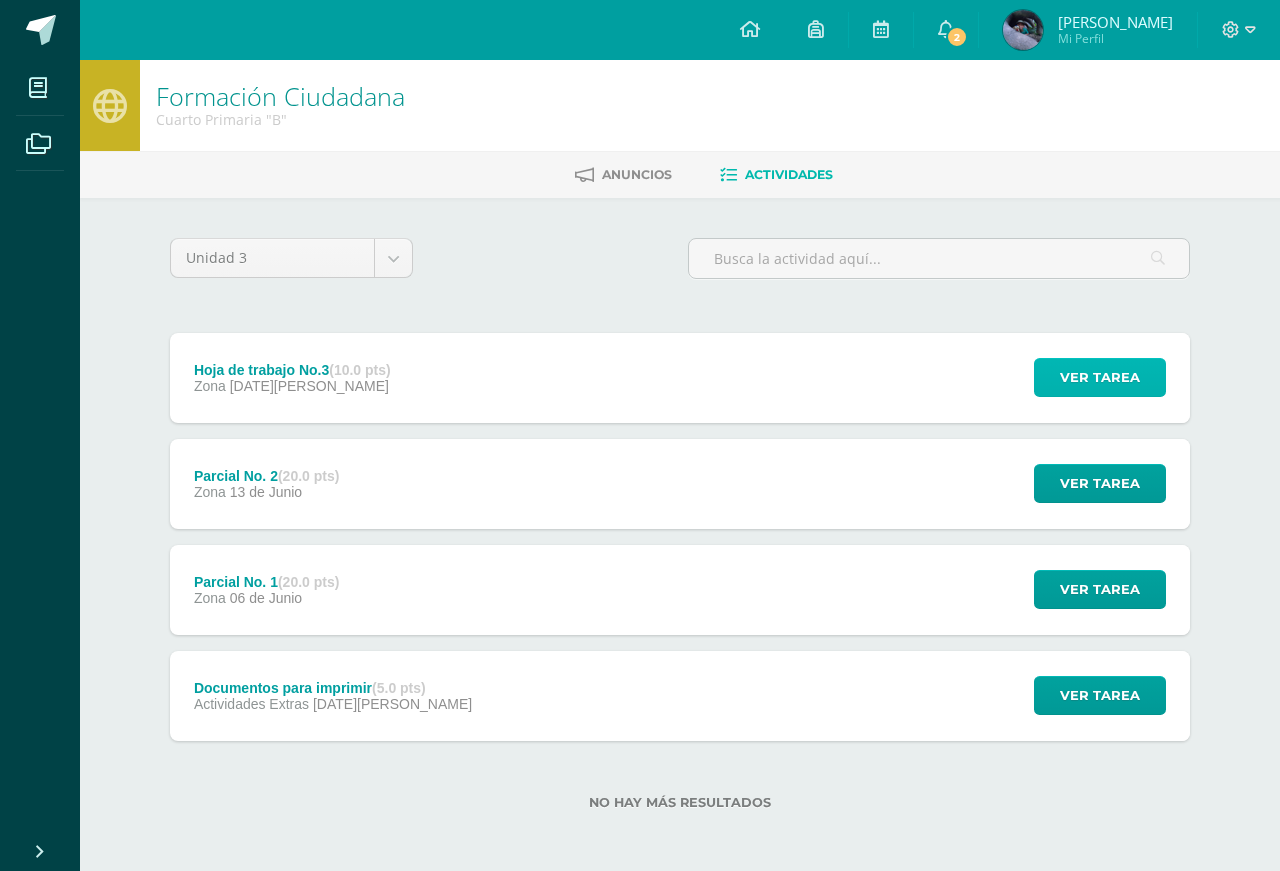 click on "Ver tarea" at bounding box center [1100, 377] 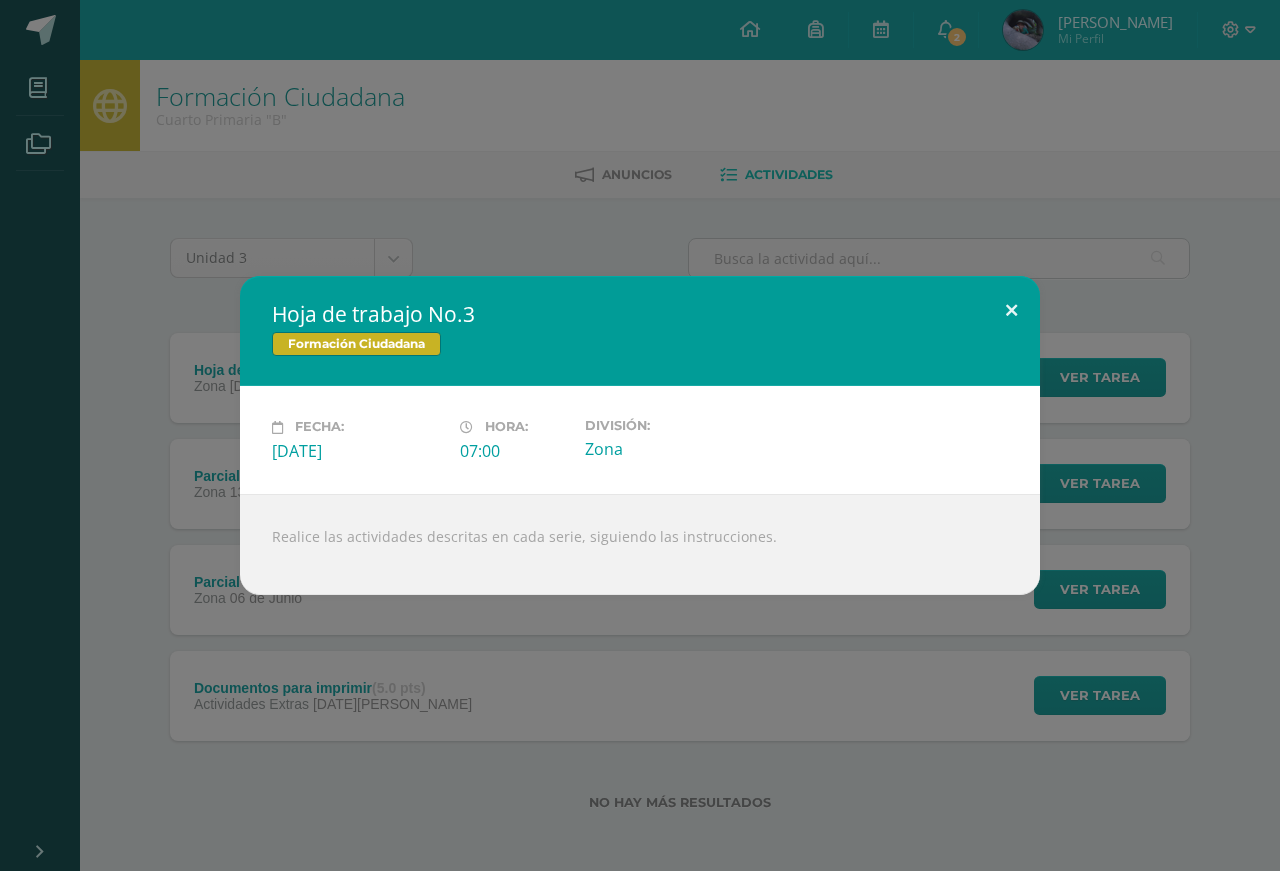 click at bounding box center [1011, 310] 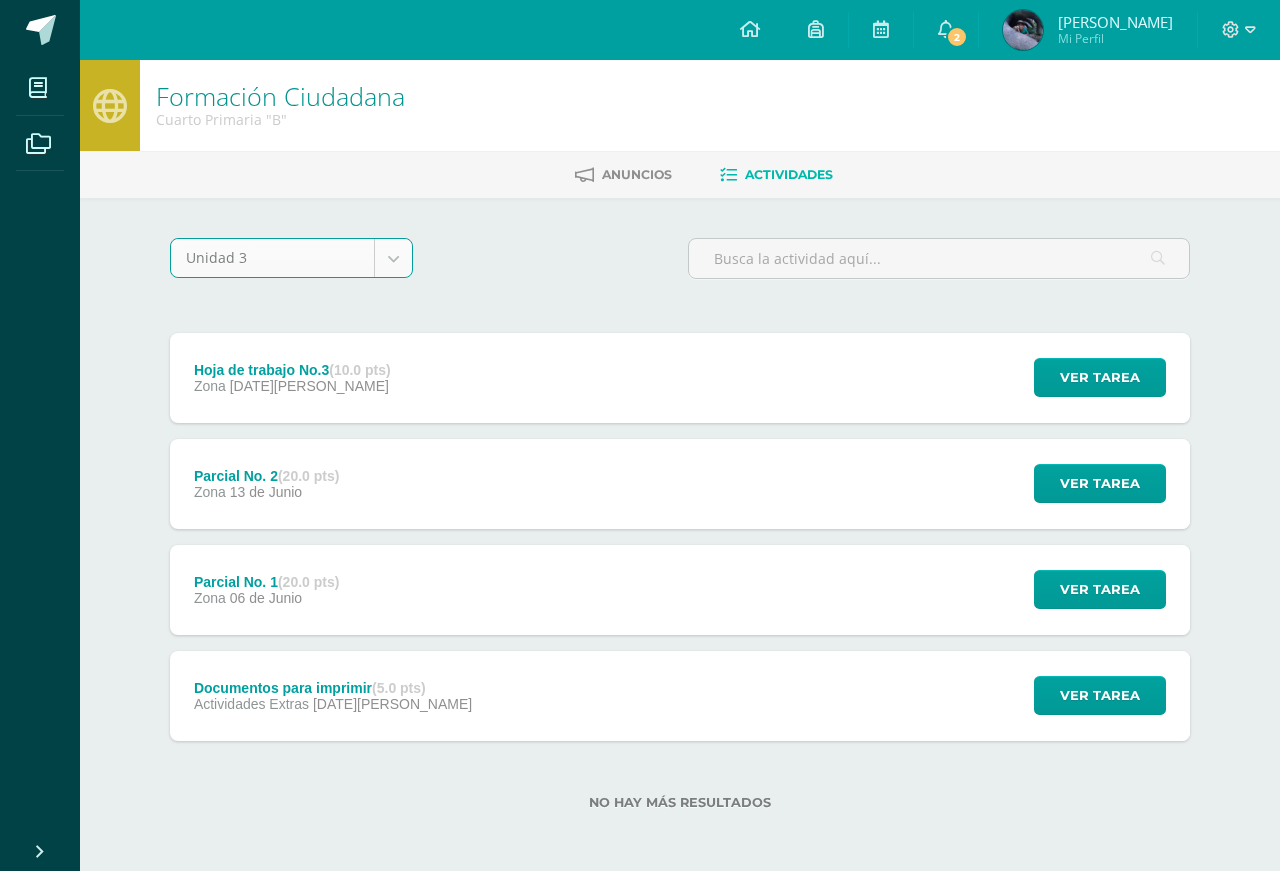 scroll, scrollTop: 5, scrollLeft: 0, axis: vertical 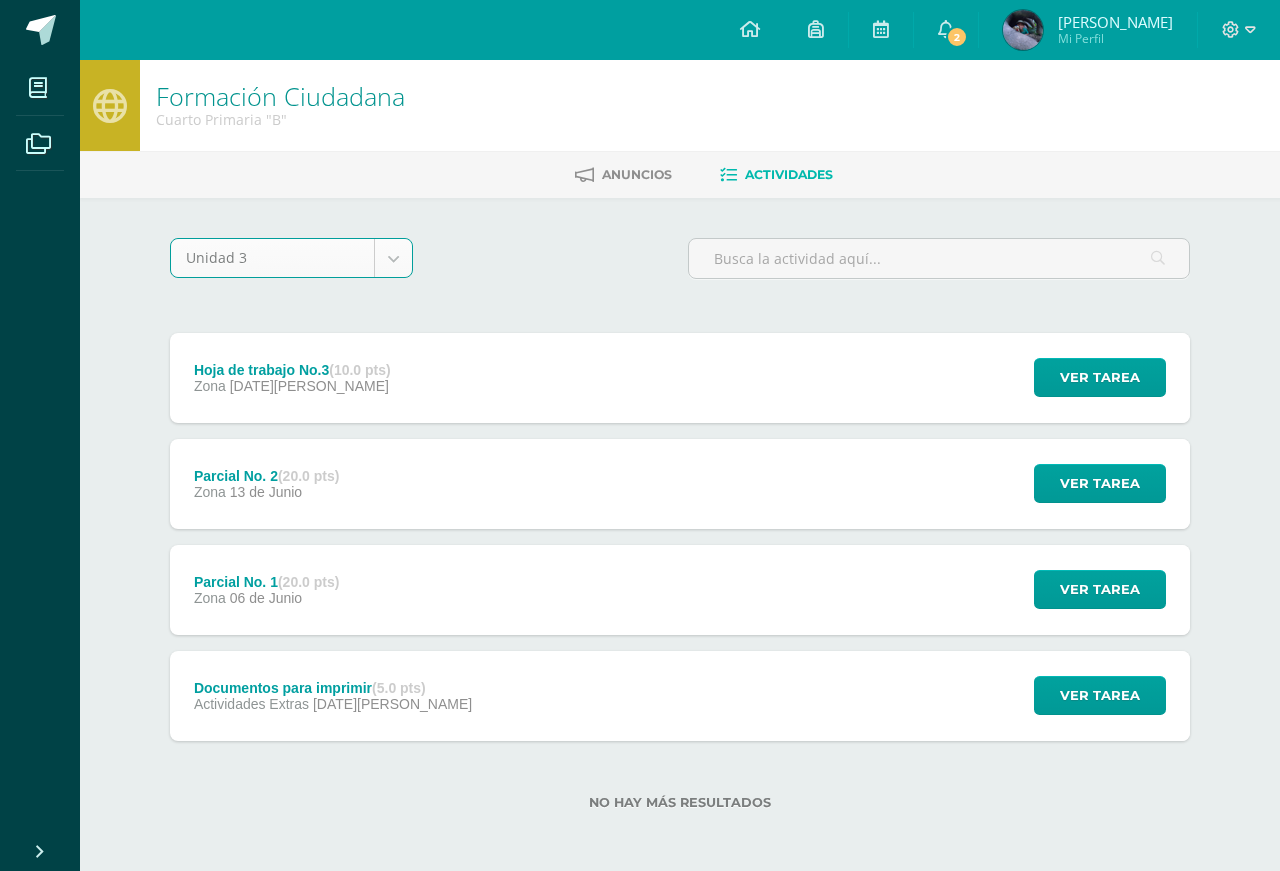 click on "Documentos para imprimir  (5.0 pts)
Actividades Extras
02 de Junio" at bounding box center [333, 696] 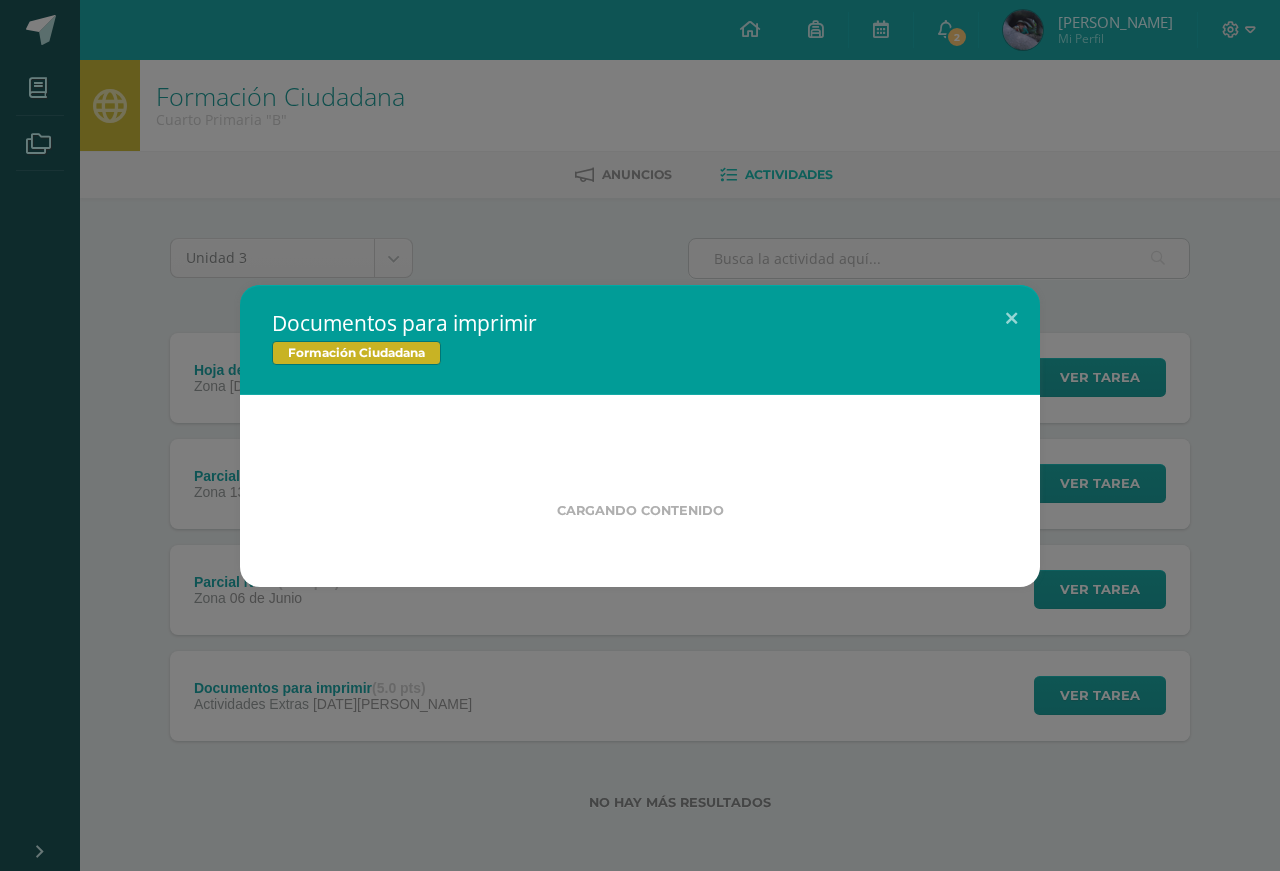 click on "Documentos para imprimir
Formación Ciudadana
Cargando contenido
Loading..." at bounding box center (640, 435) 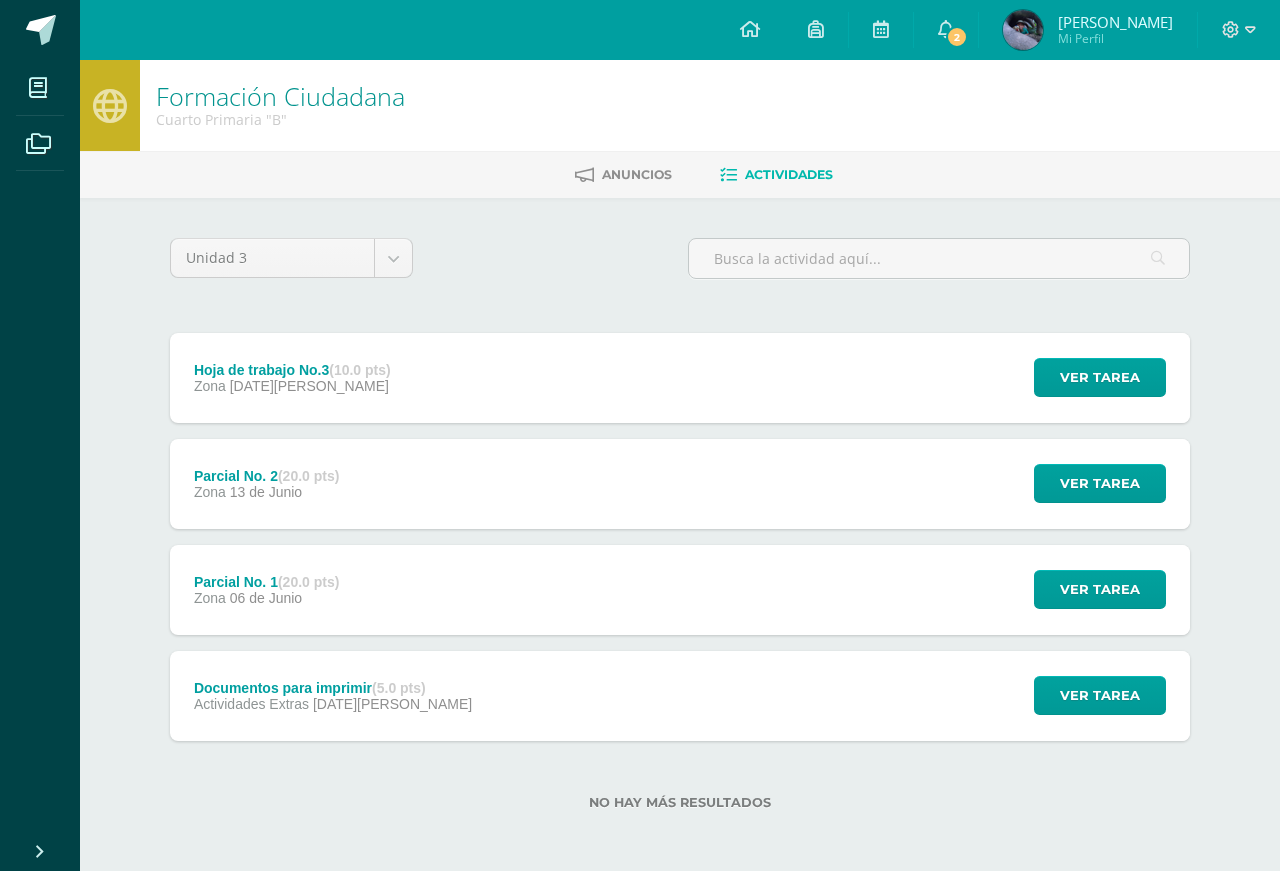 click on "Documentos para imprimir  (5.0 pts)" at bounding box center (333, 688) 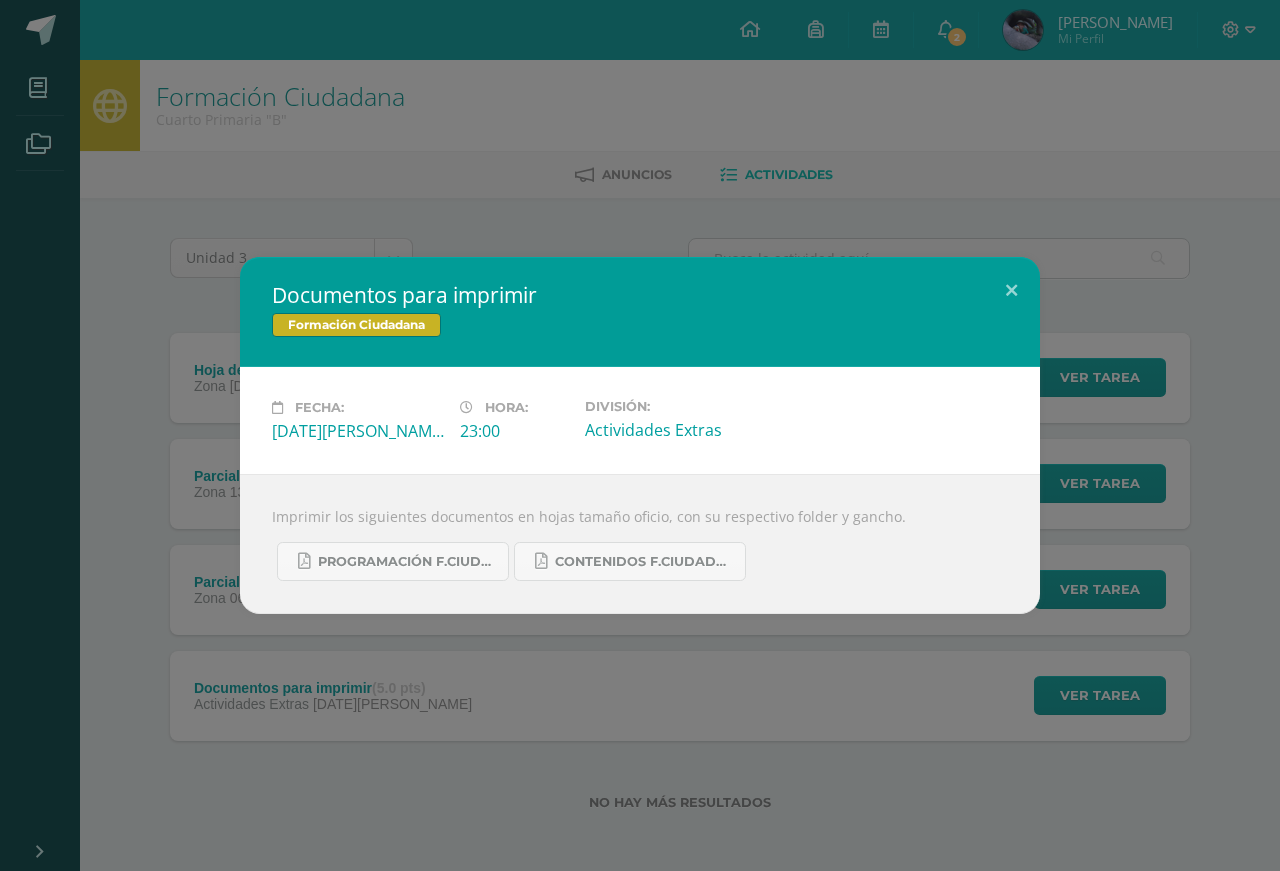scroll, scrollTop: 5, scrollLeft: 0, axis: vertical 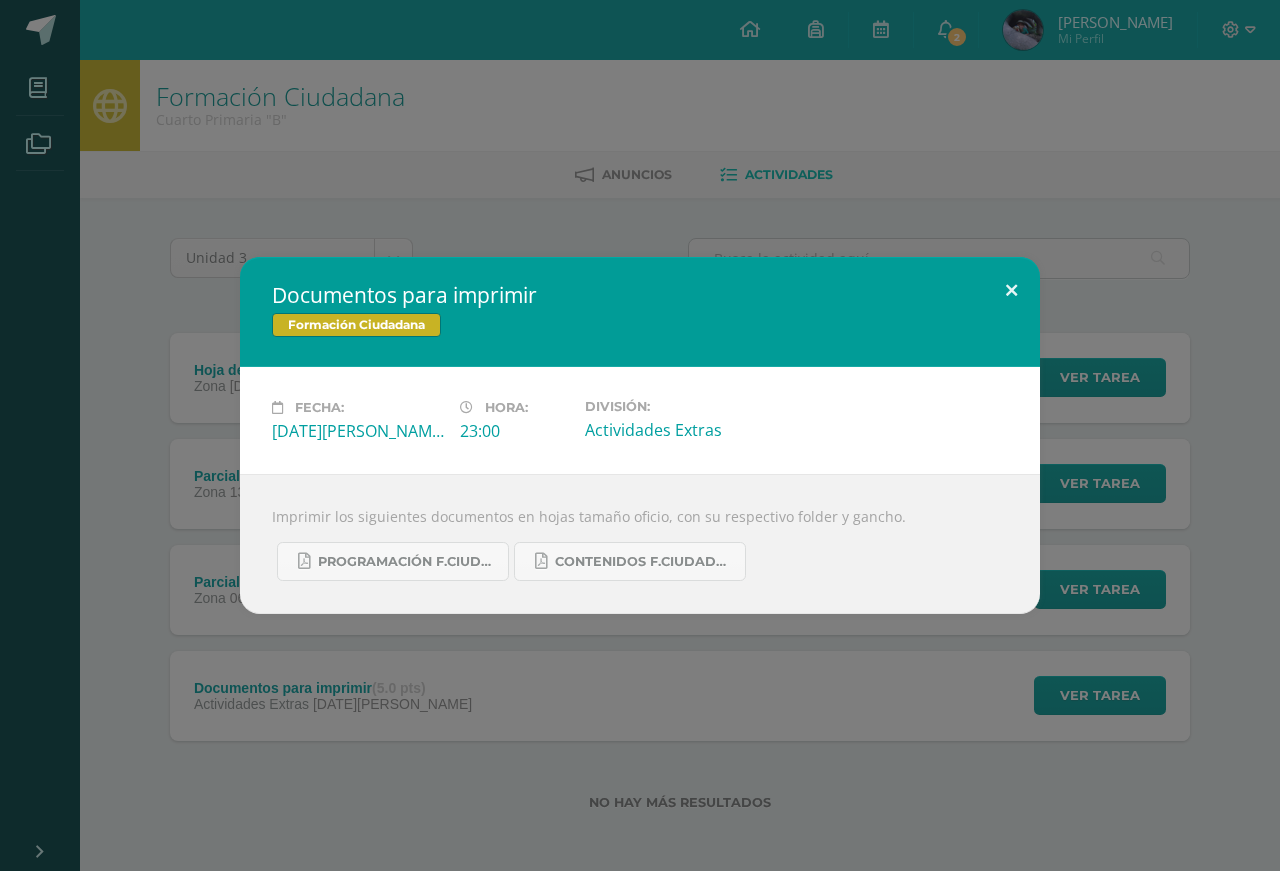 click at bounding box center [1011, 291] 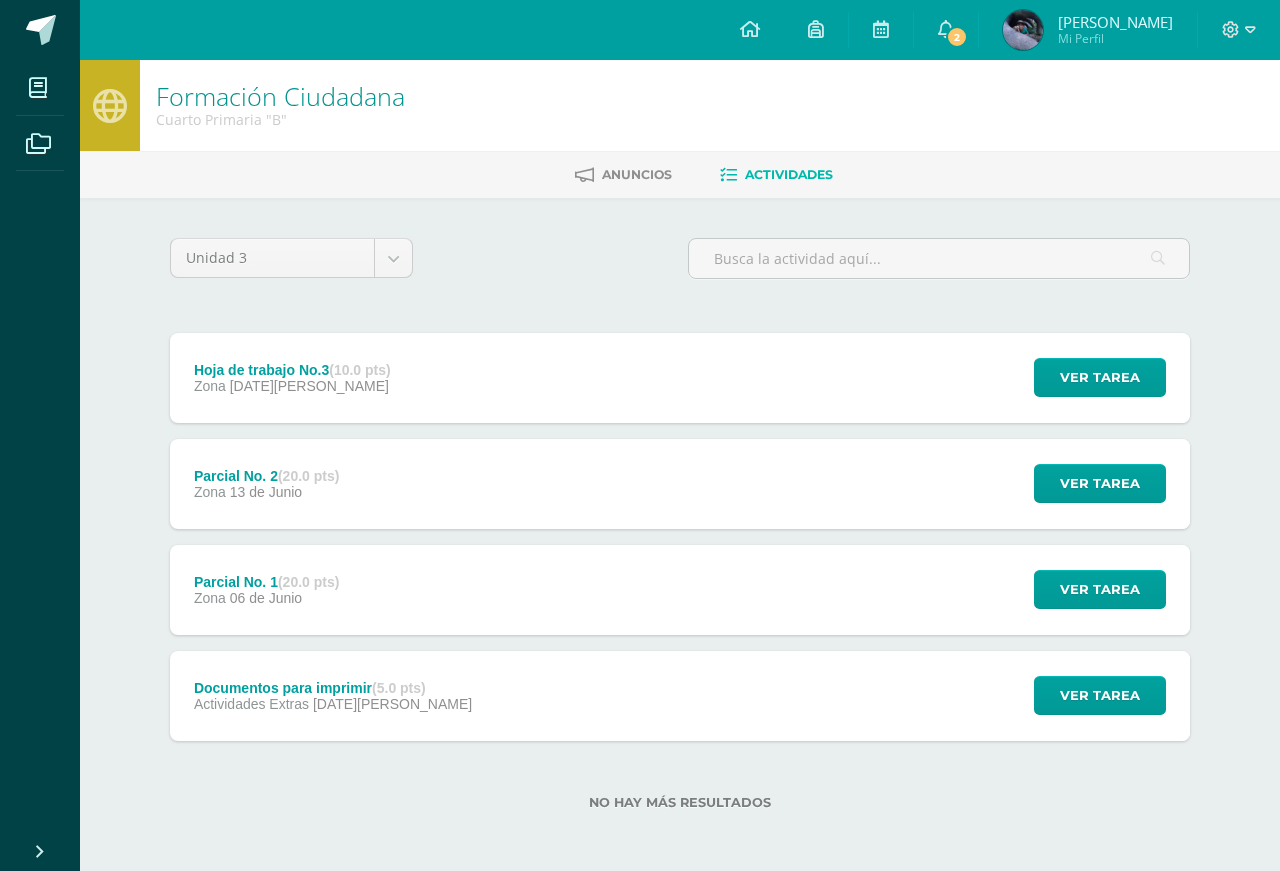 scroll, scrollTop: 5, scrollLeft: 0, axis: vertical 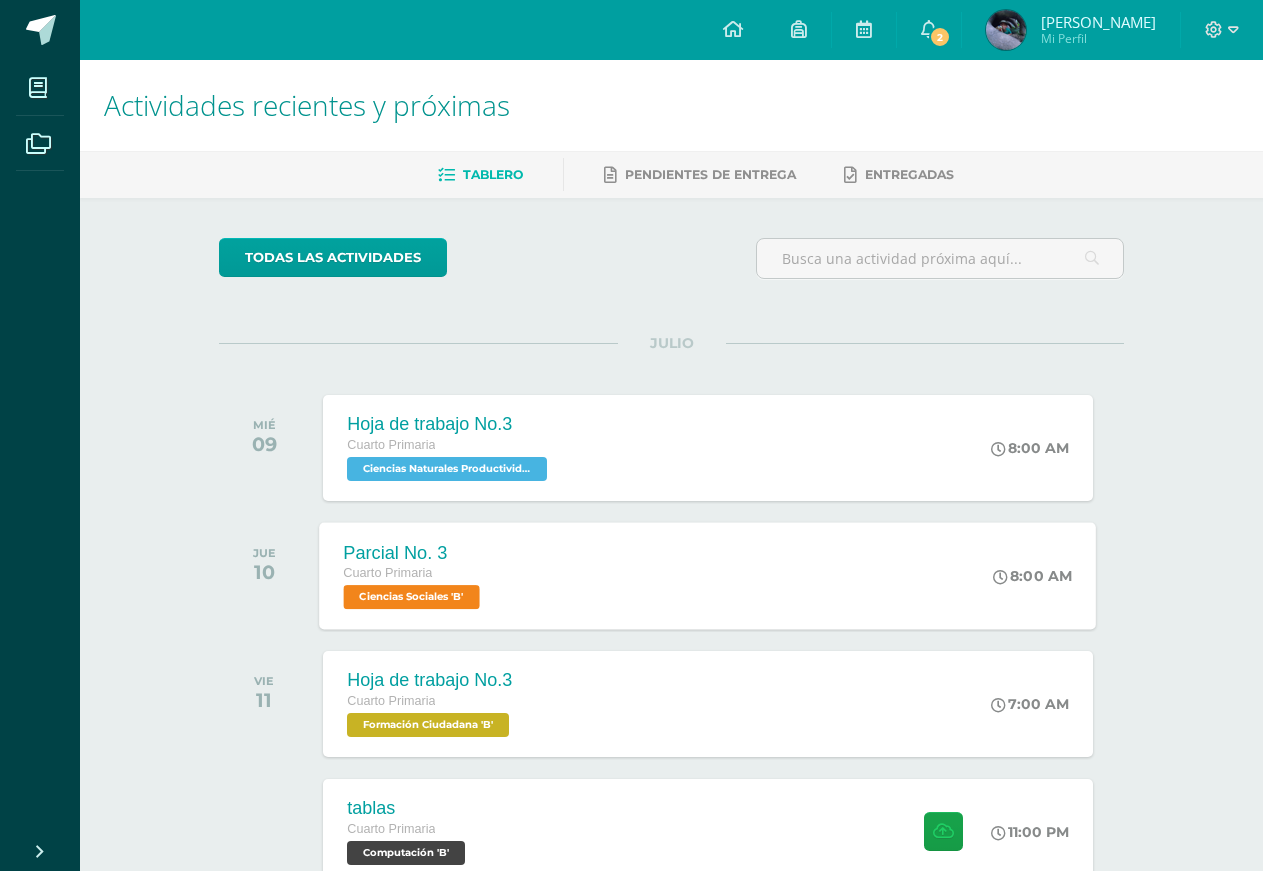 click on "Parcial No. 3
Cuarto Primaria
Ciencias Sociales 'B'
8:00 AM
Parcial No. 3
Ciencias Sociales
Cargando contenido" at bounding box center [708, 575] 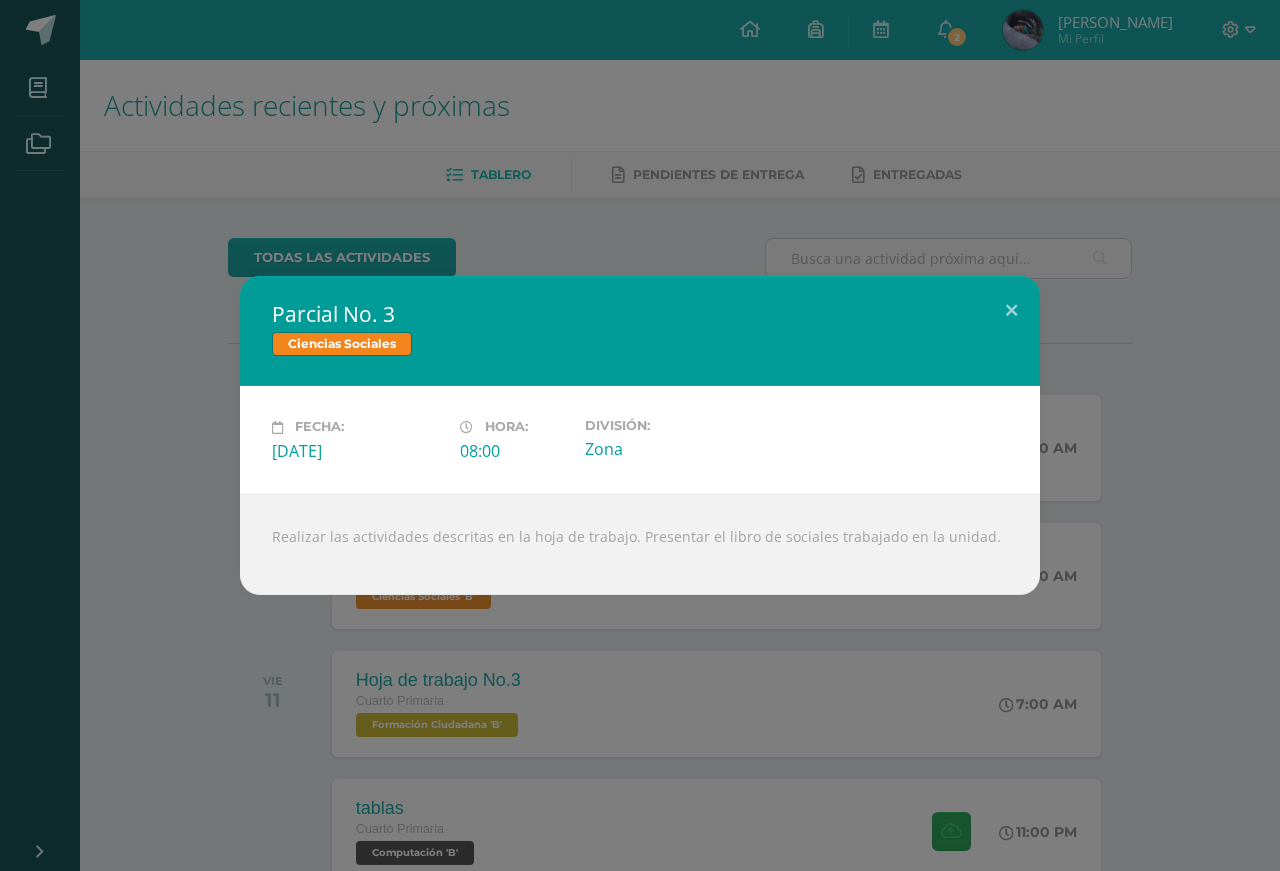 click on "Parcial No. 3" at bounding box center (640, 314) 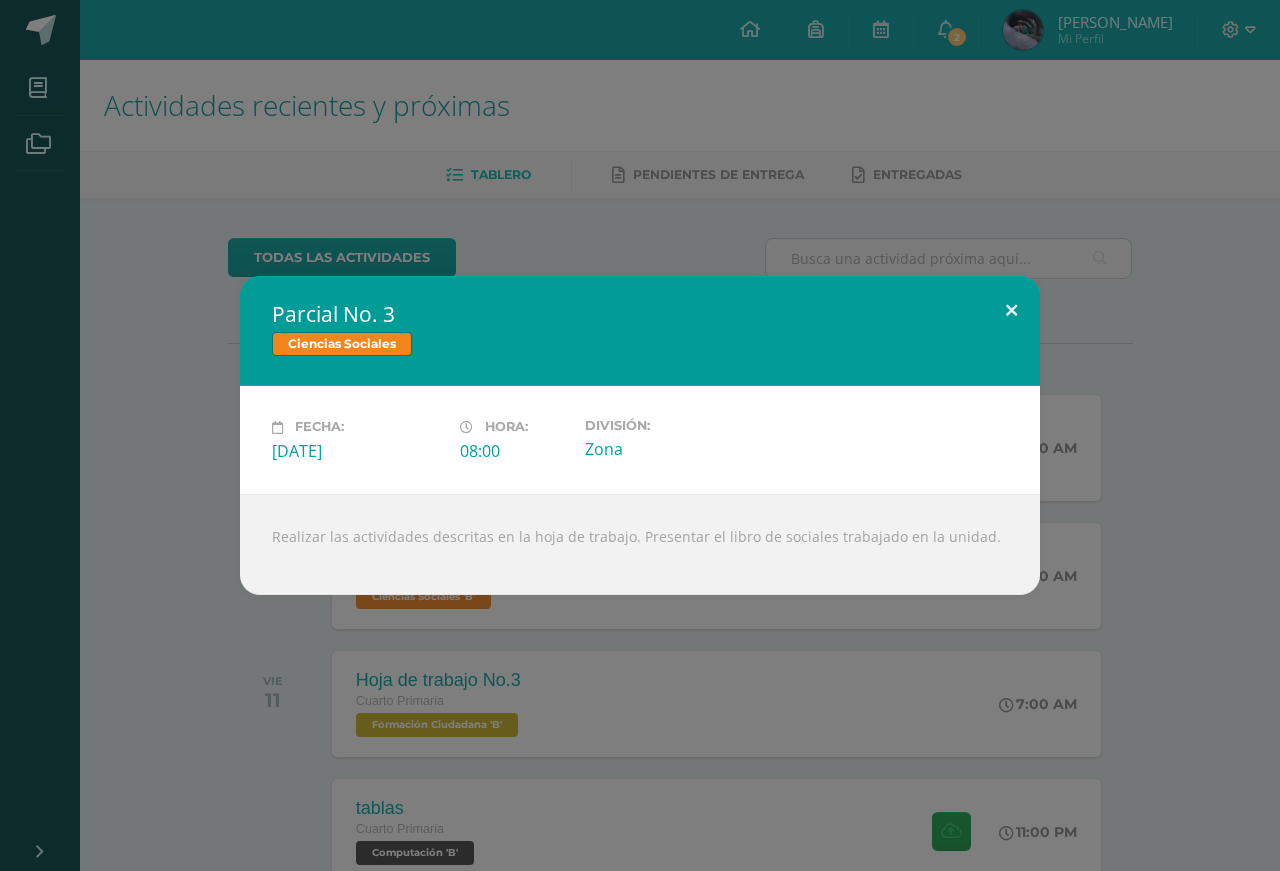 click at bounding box center [1011, 310] 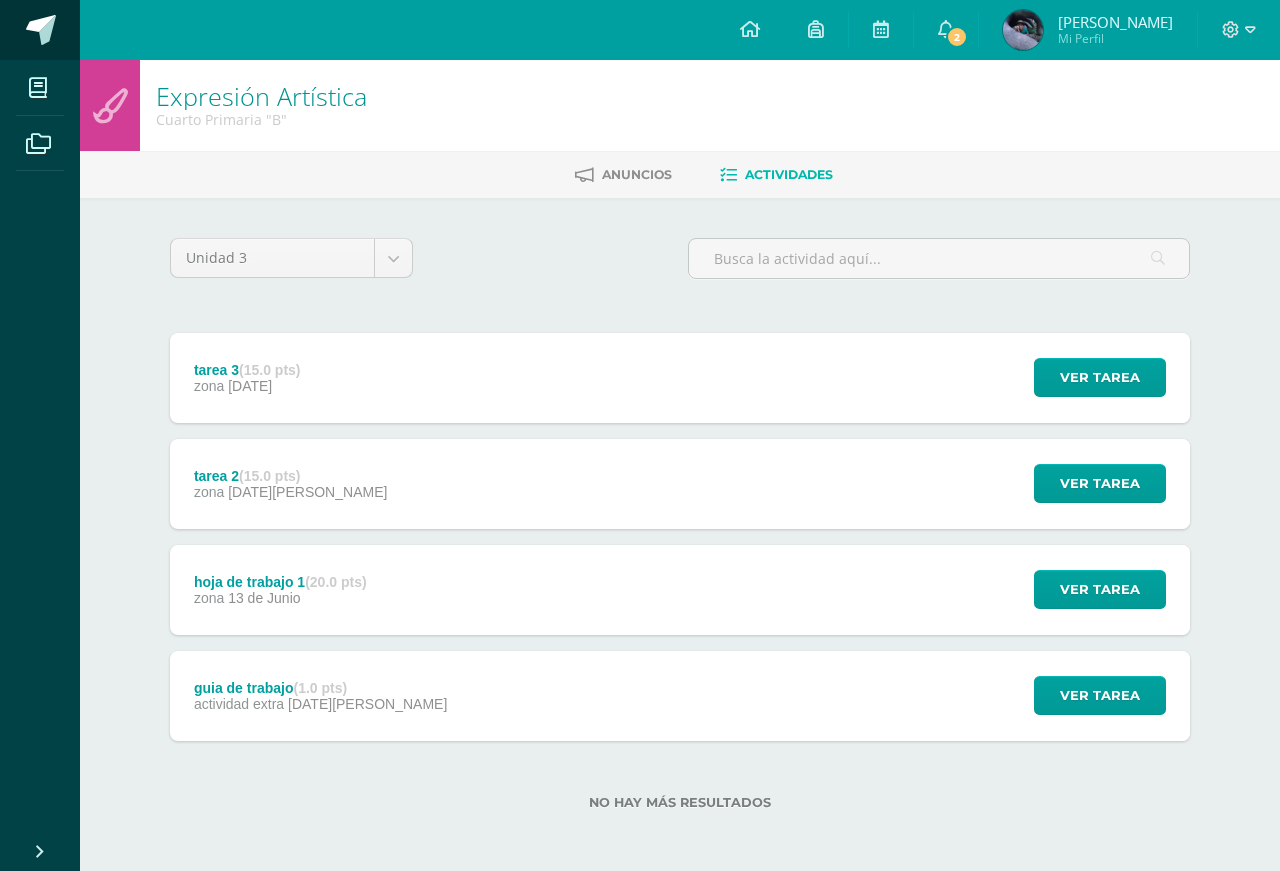 scroll, scrollTop: 0, scrollLeft: 0, axis: both 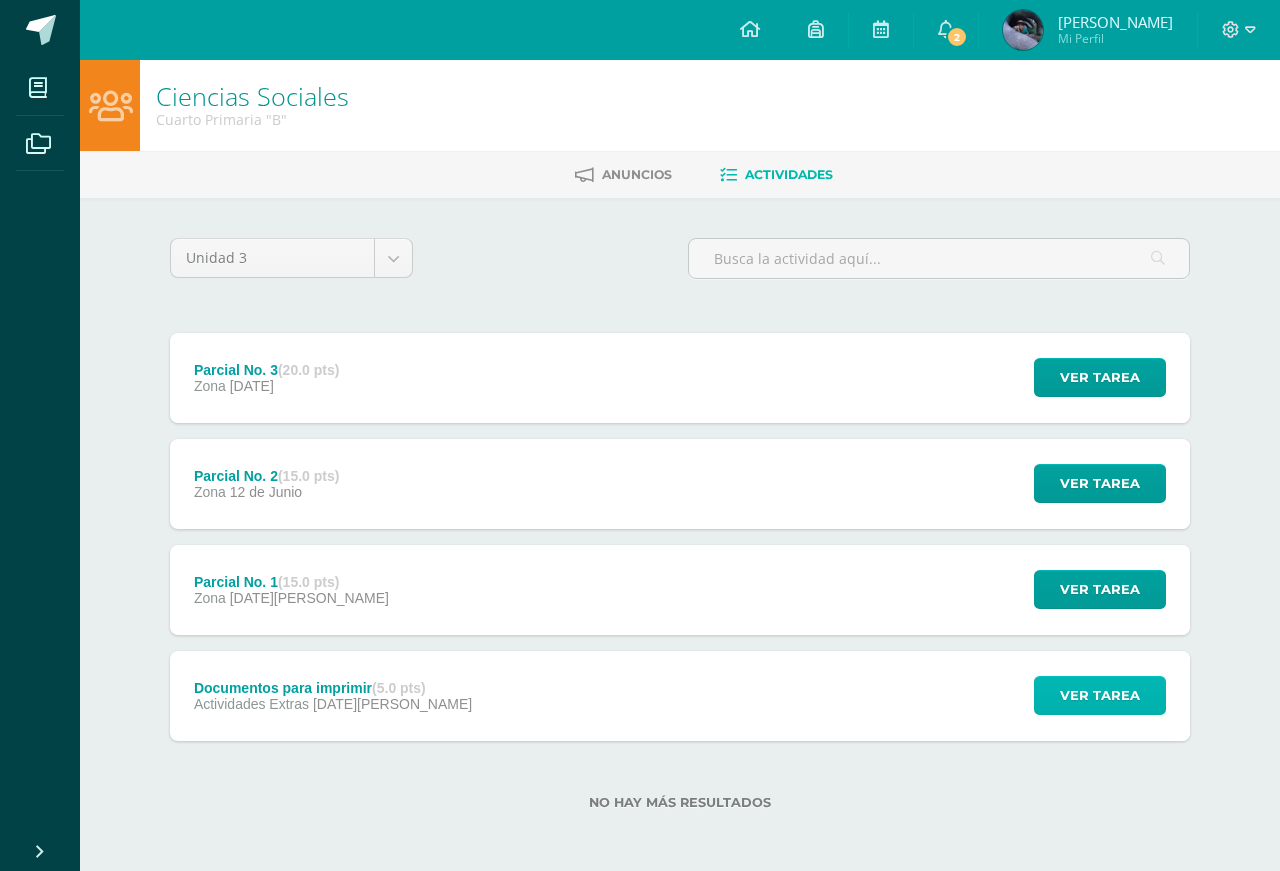 click on "Ver tarea" at bounding box center (1100, 695) 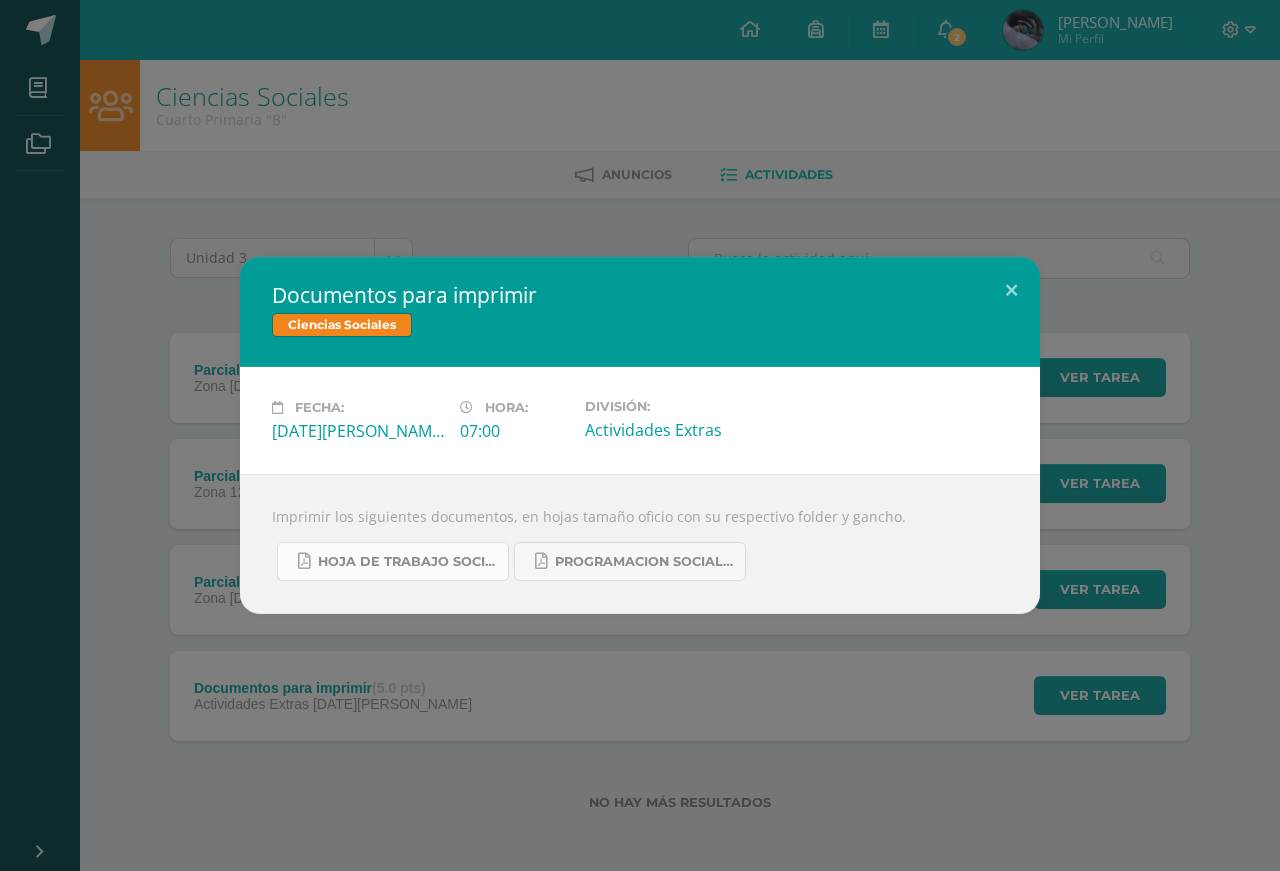 click on "Hoja de trabajo sociales 3ra unidad.pdf" at bounding box center [408, 562] 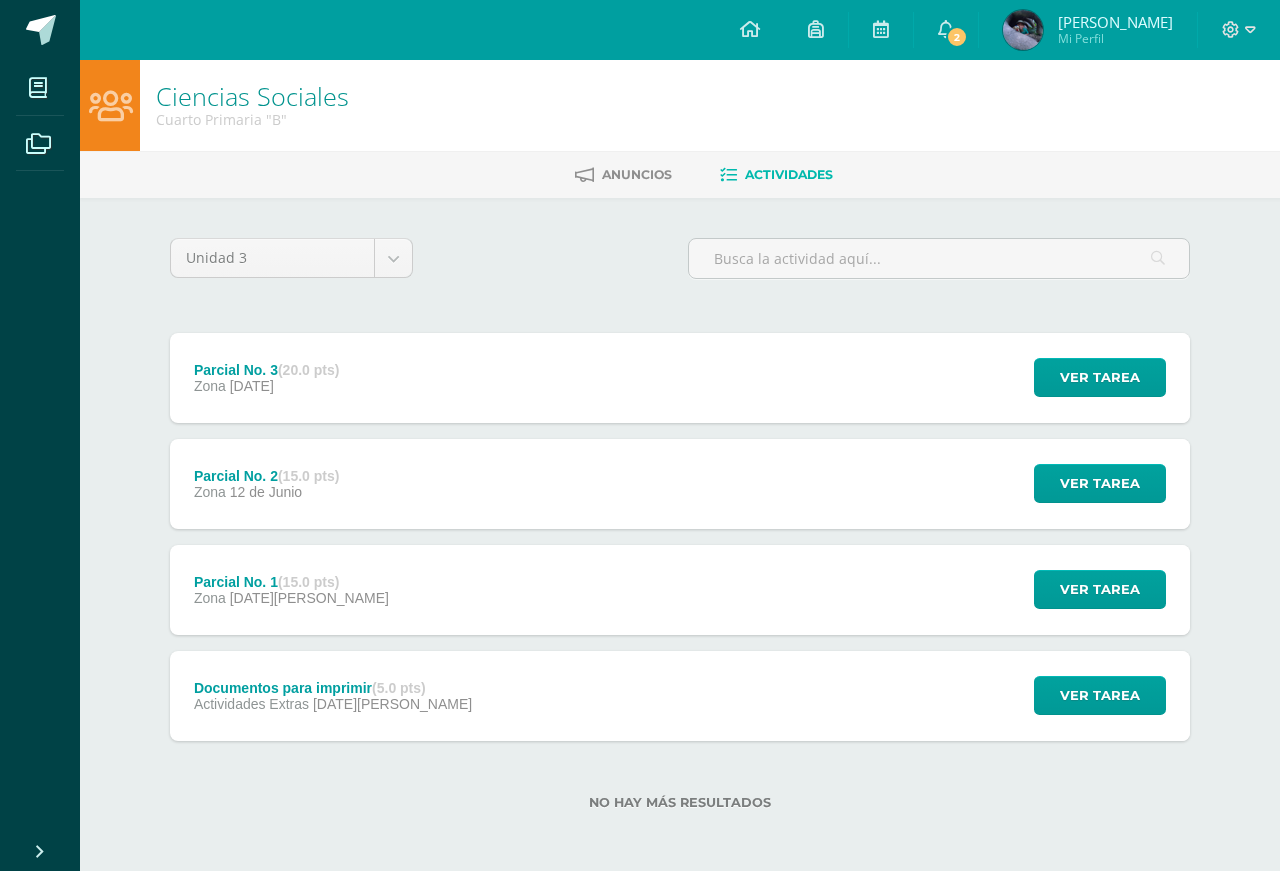 scroll, scrollTop: 0, scrollLeft: 0, axis: both 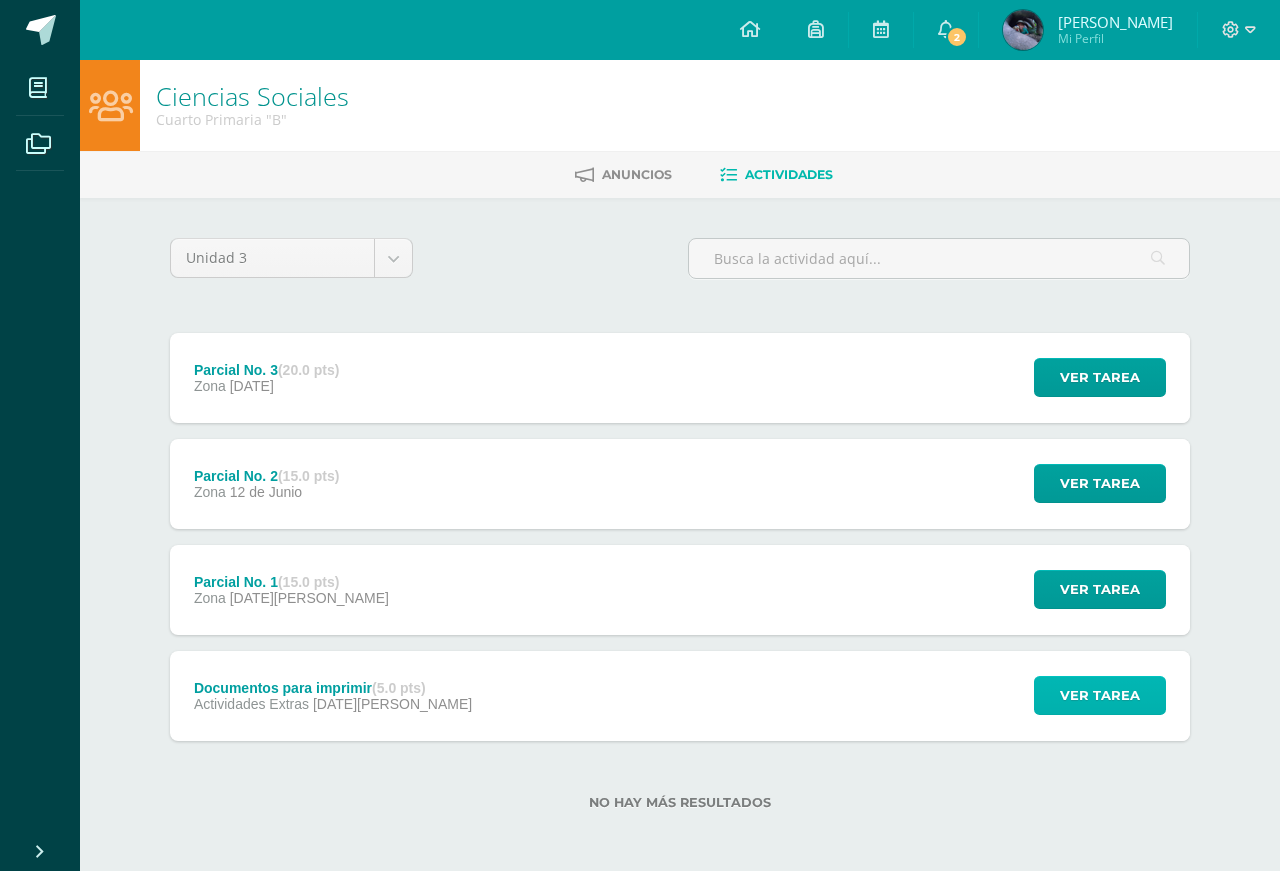 click on "Ver tarea" at bounding box center [1100, 695] 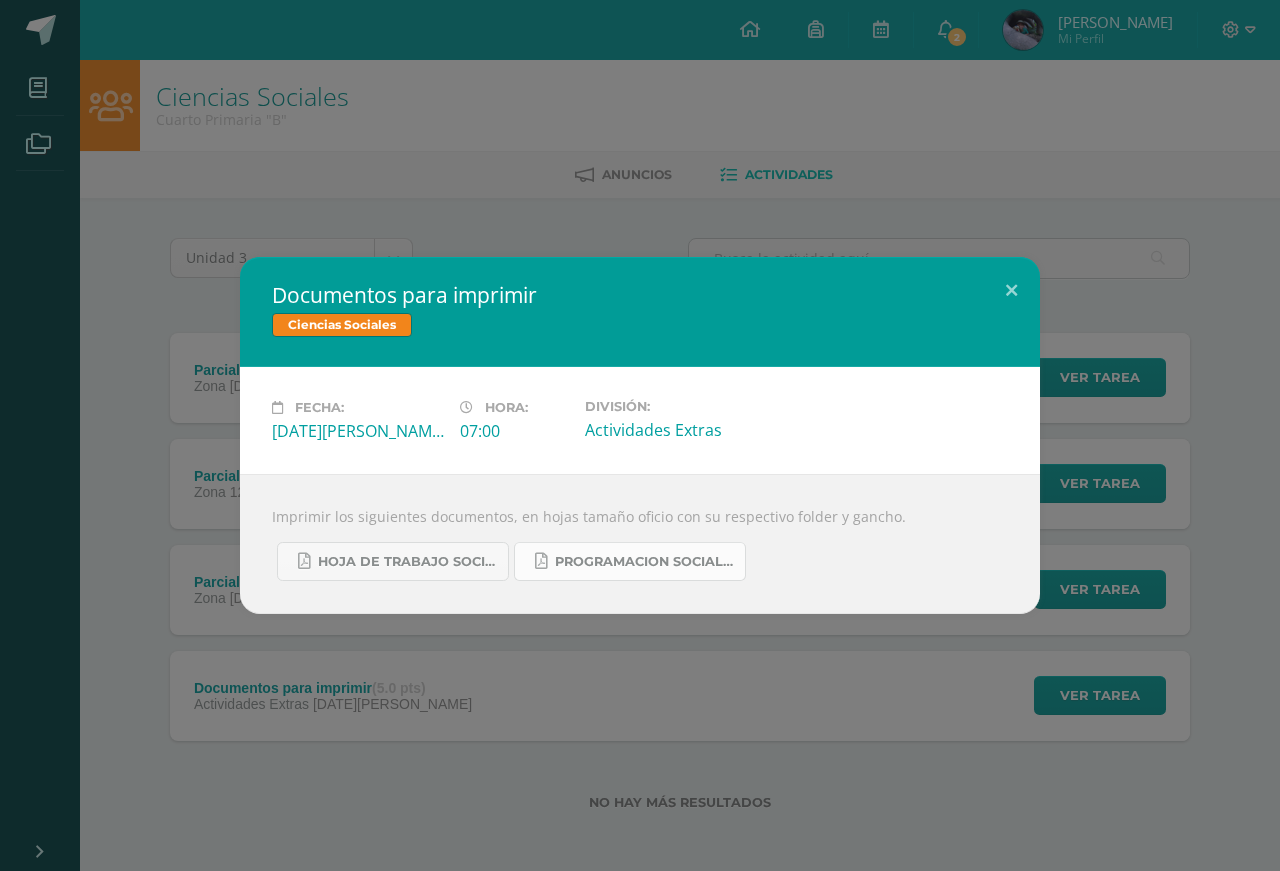 click on "Programacion sociales 3ra unidad---.pdf" at bounding box center [645, 562] 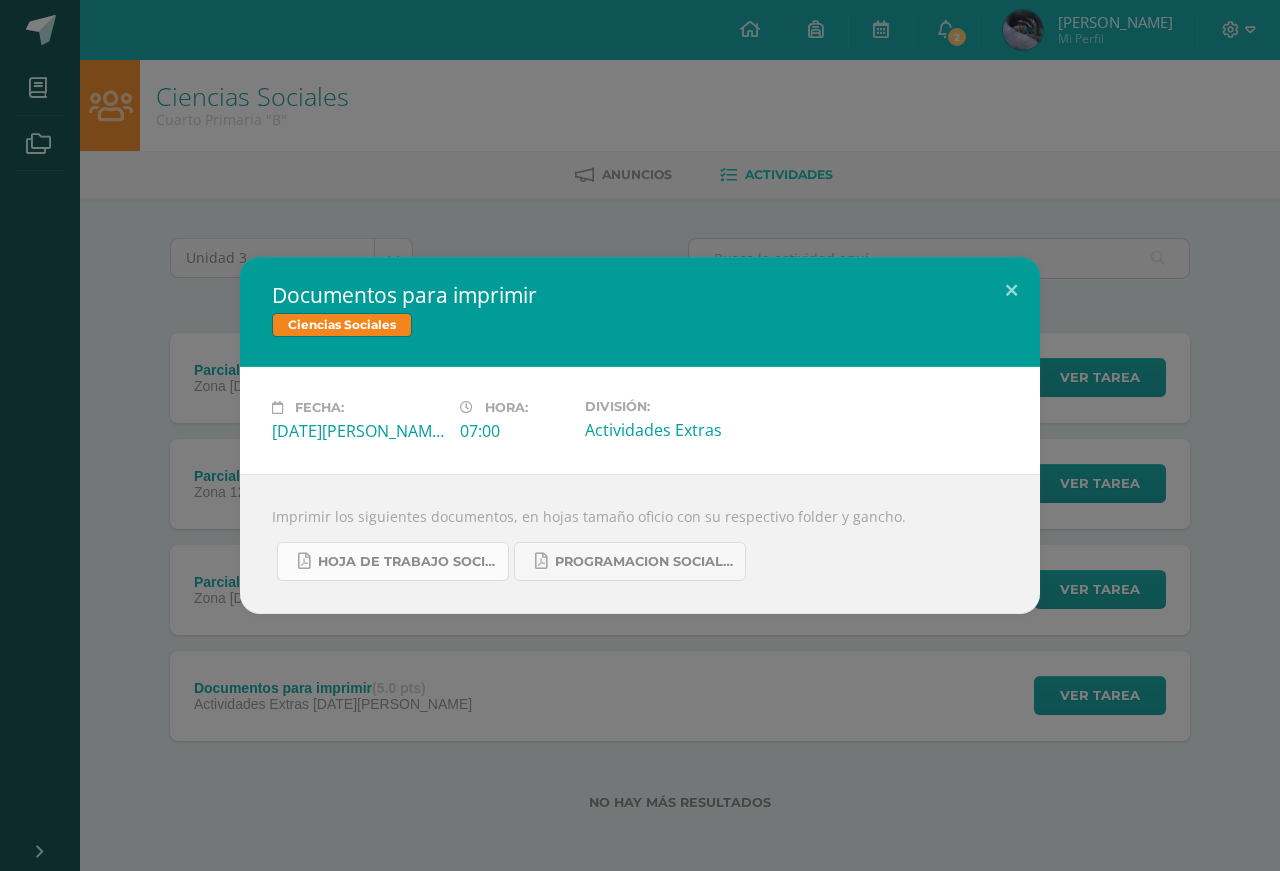 click on "Hoja de trabajo sociales 3ra unidad.pdf" at bounding box center [408, 562] 